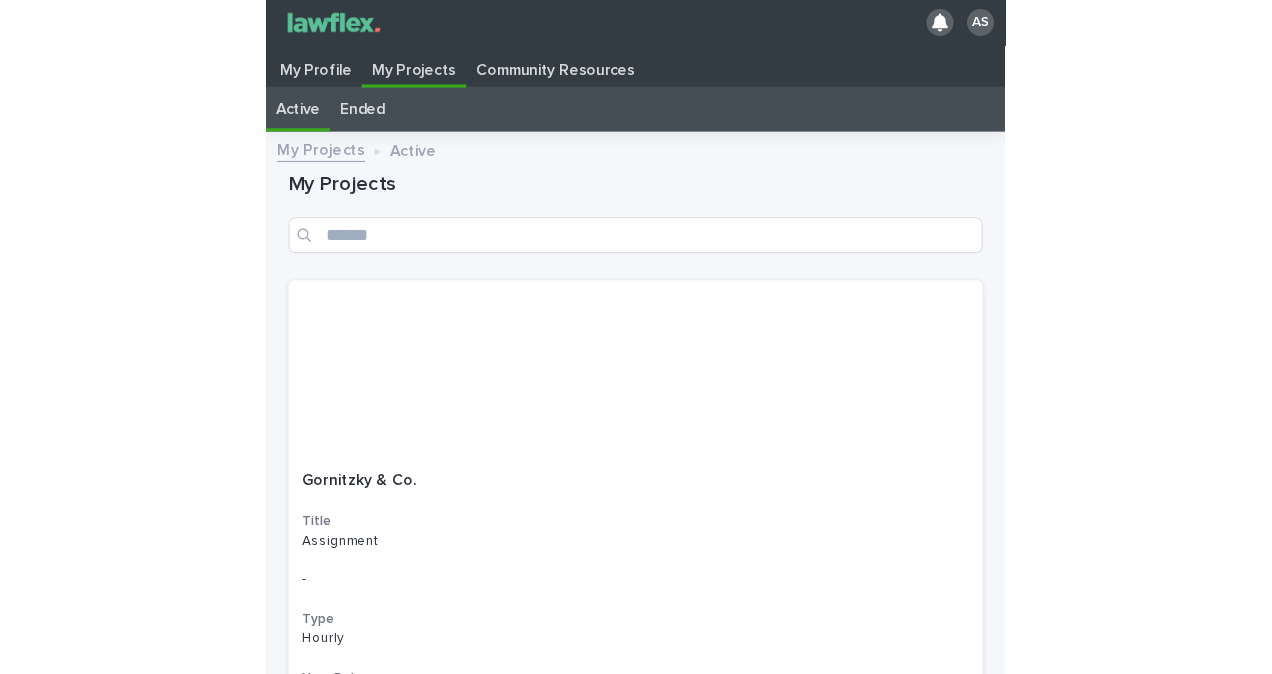 scroll, scrollTop: 0, scrollLeft: 0, axis: both 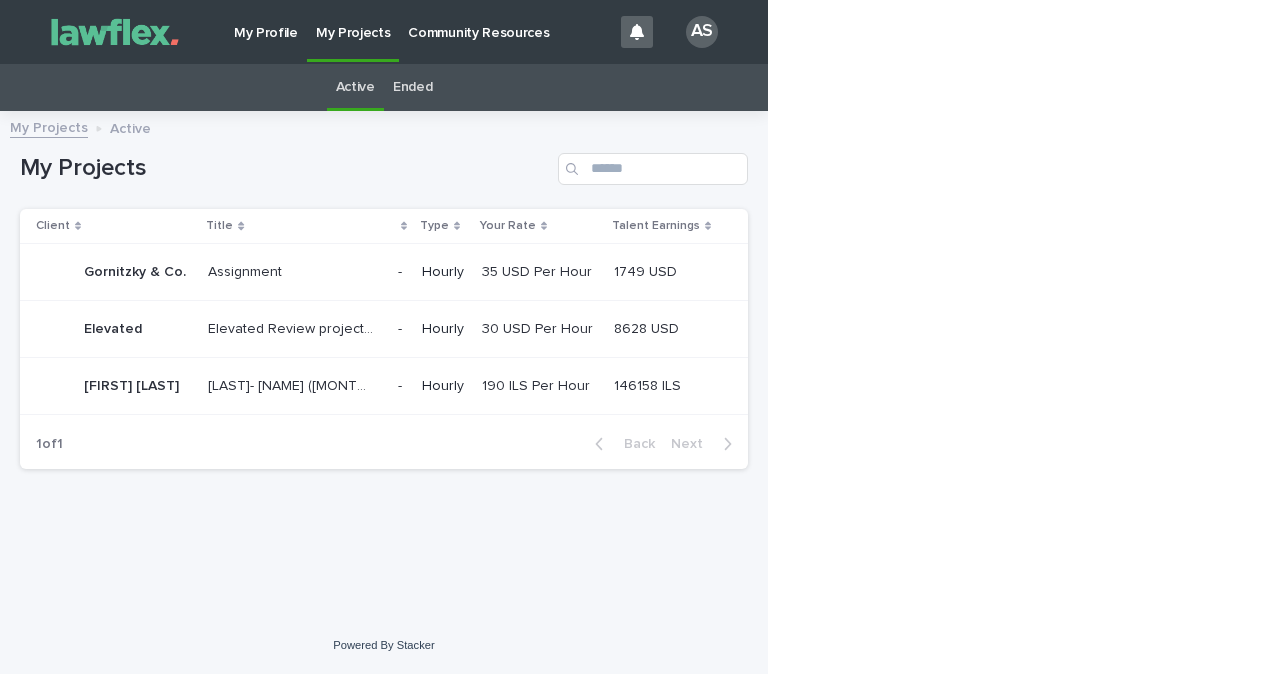 click on "[LAST]- [NAME] ([MONTH] [YEAR])" at bounding box center [293, 384] 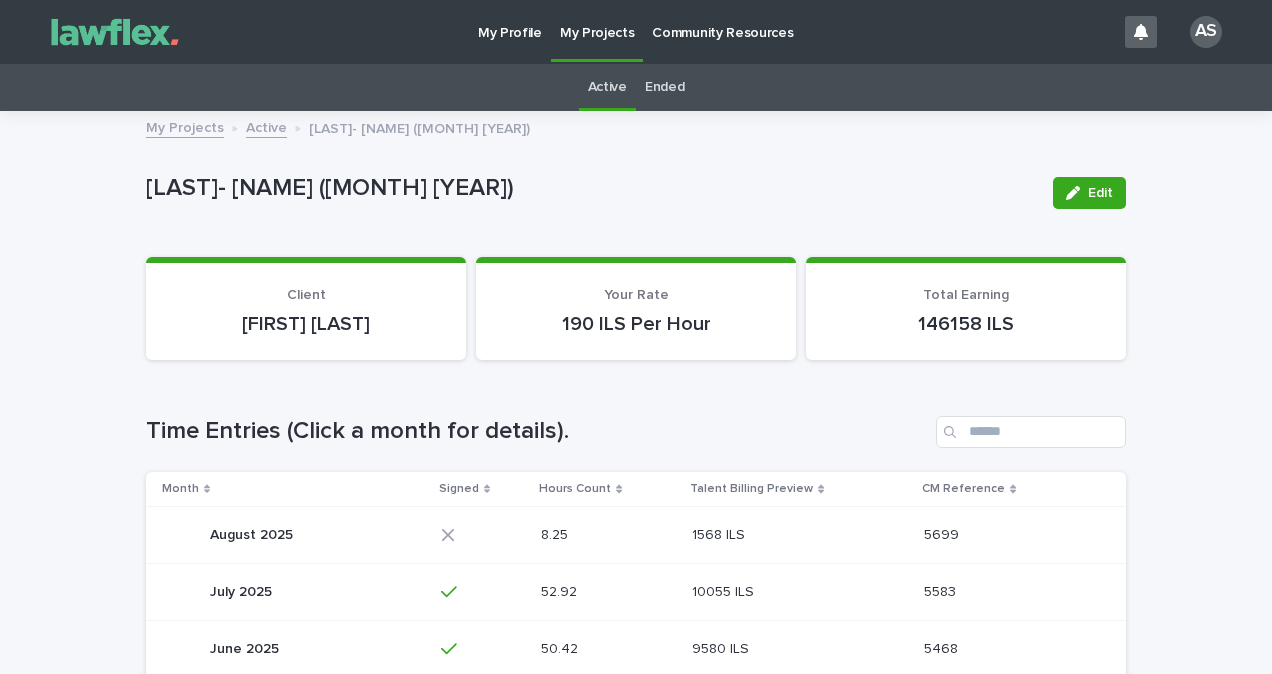 click on "1568 ILS" at bounding box center [720, 533] 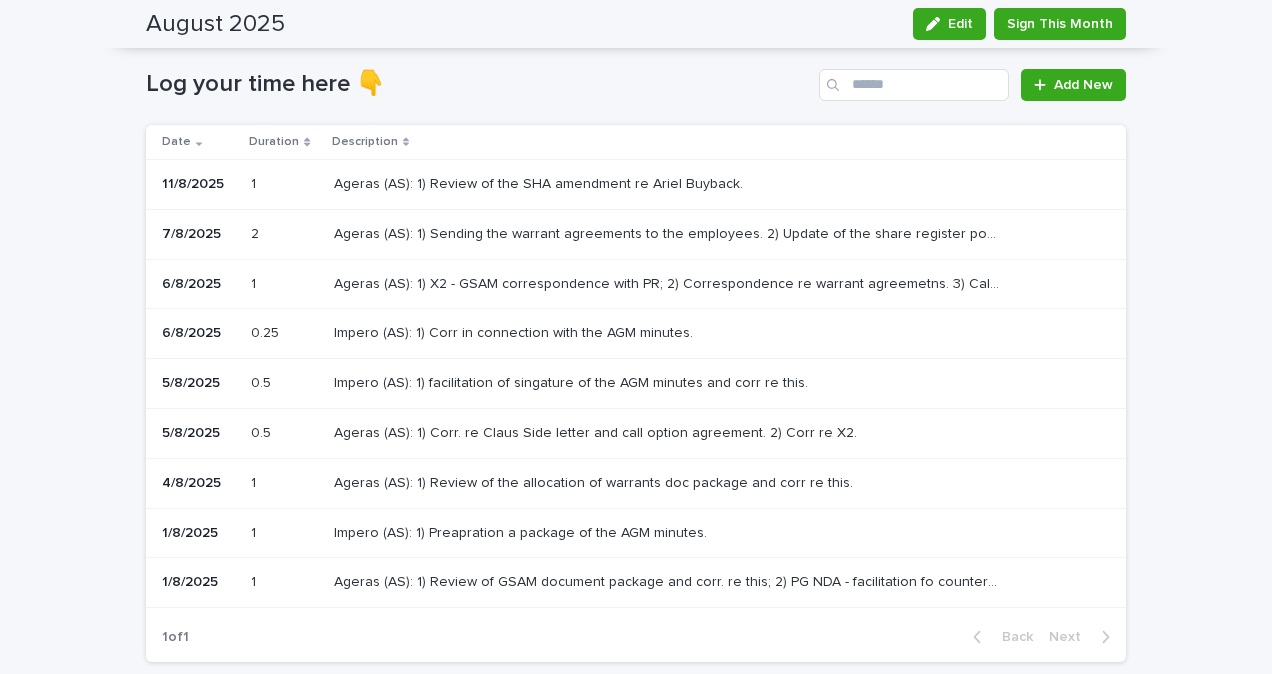 scroll, scrollTop: 555, scrollLeft: 0, axis: vertical 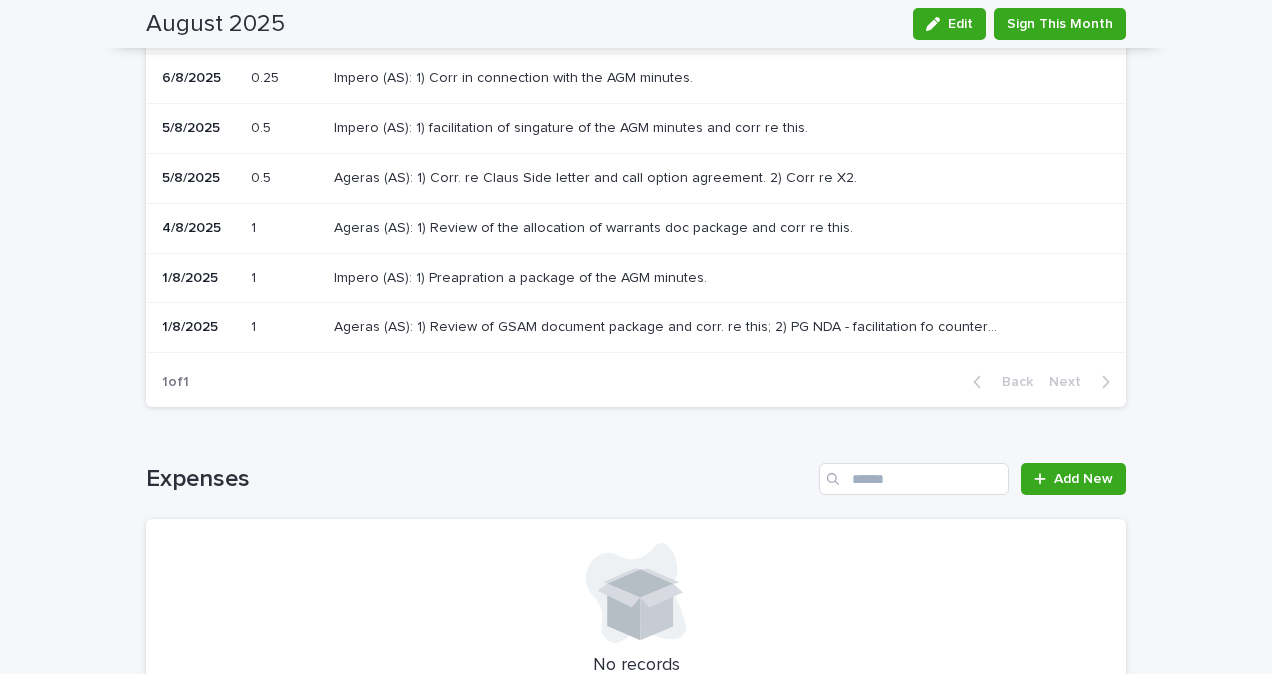 click on "Ageras (AS):
1) Review of GSAM document package and corr. re this;
2) PG NDA - facilitation fo counterexec and corr. re this." at bounding box center [669, 325] 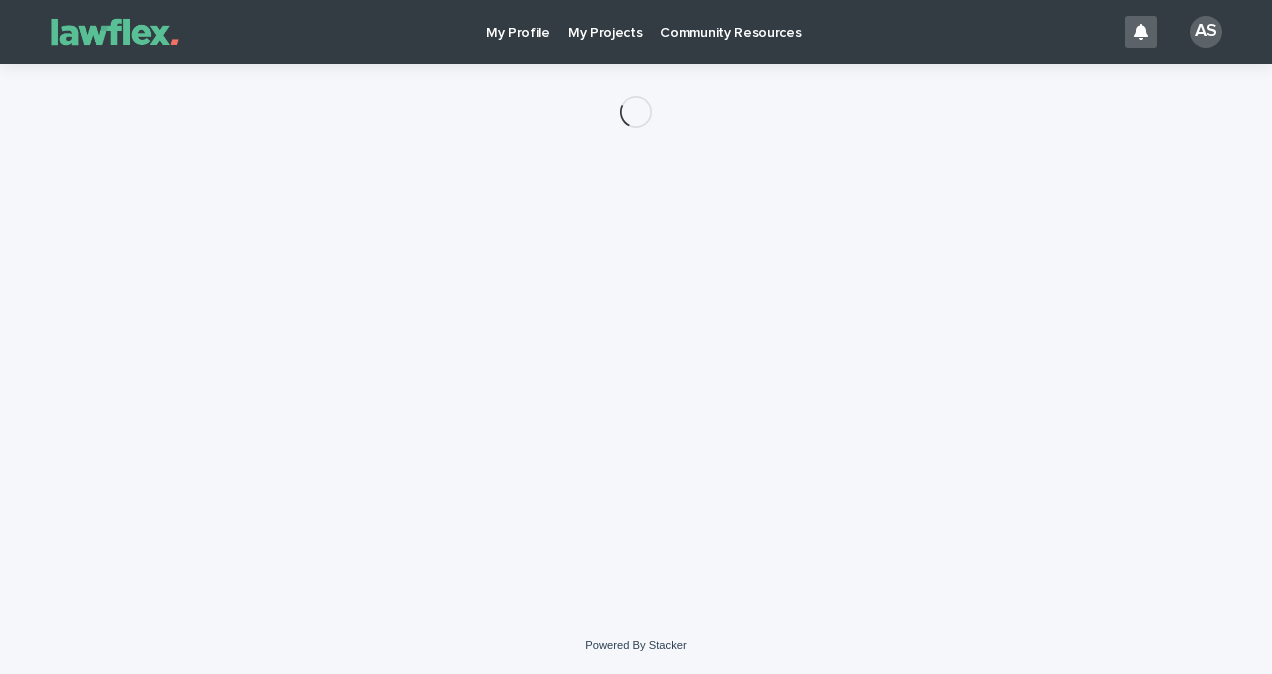 scroll, scrollTop: 0, scrollLeft: 0, axis: both 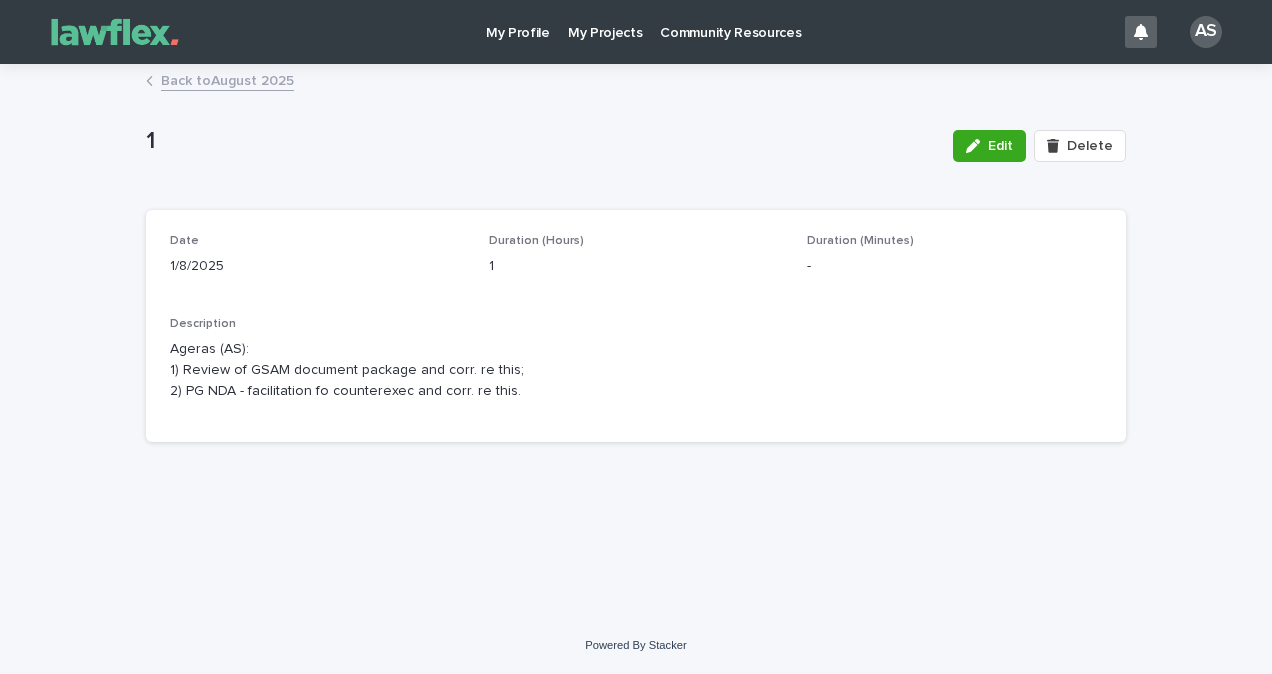 drag, startPoint x: 490, startPoint y: 395, endPoint x: 158, endPoint y: 343, distance: 336.0476 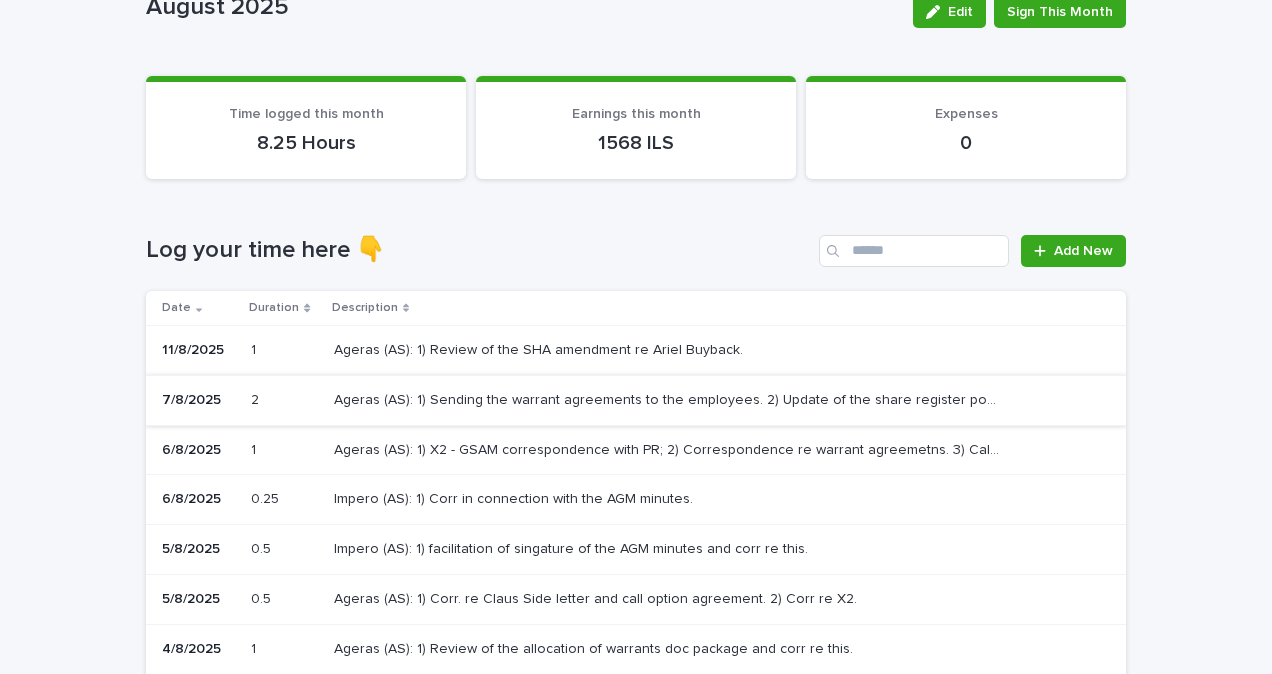 scroll, scrollTop: 500, scrollLeft: 0, axis: vertical 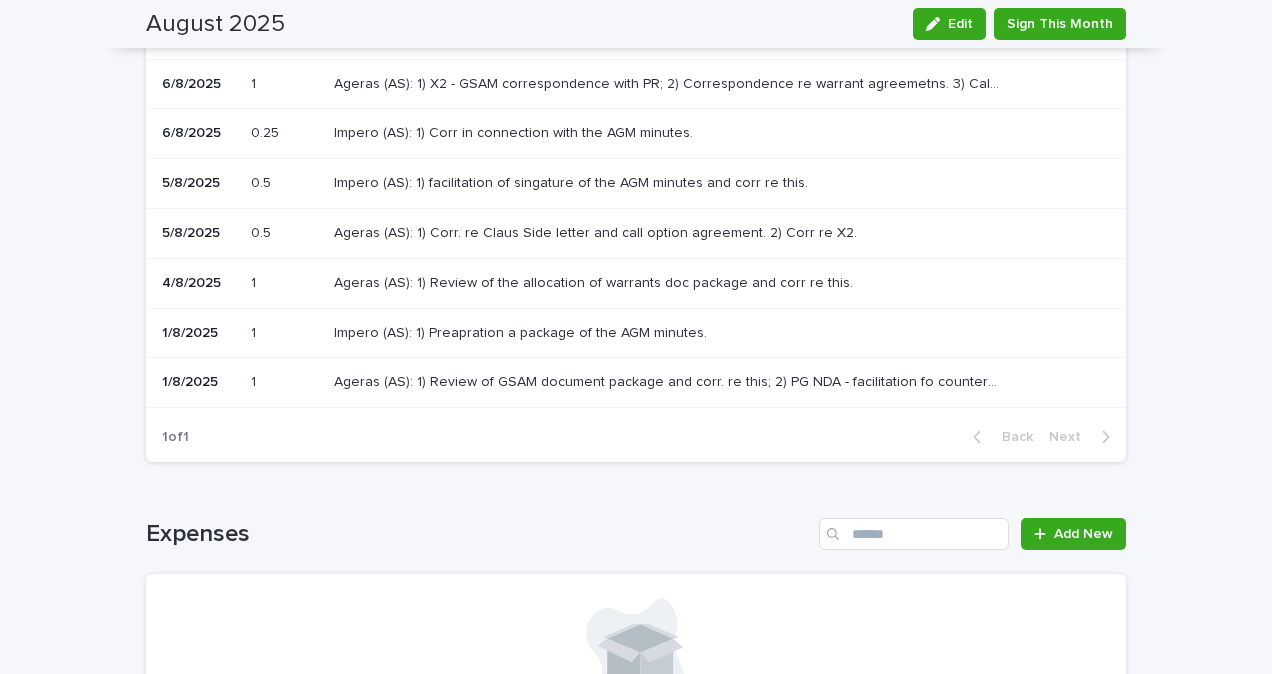 click on "Impero (AS):
1) Preapration a package of the AGM minutes." at bounding box center (522, 331) 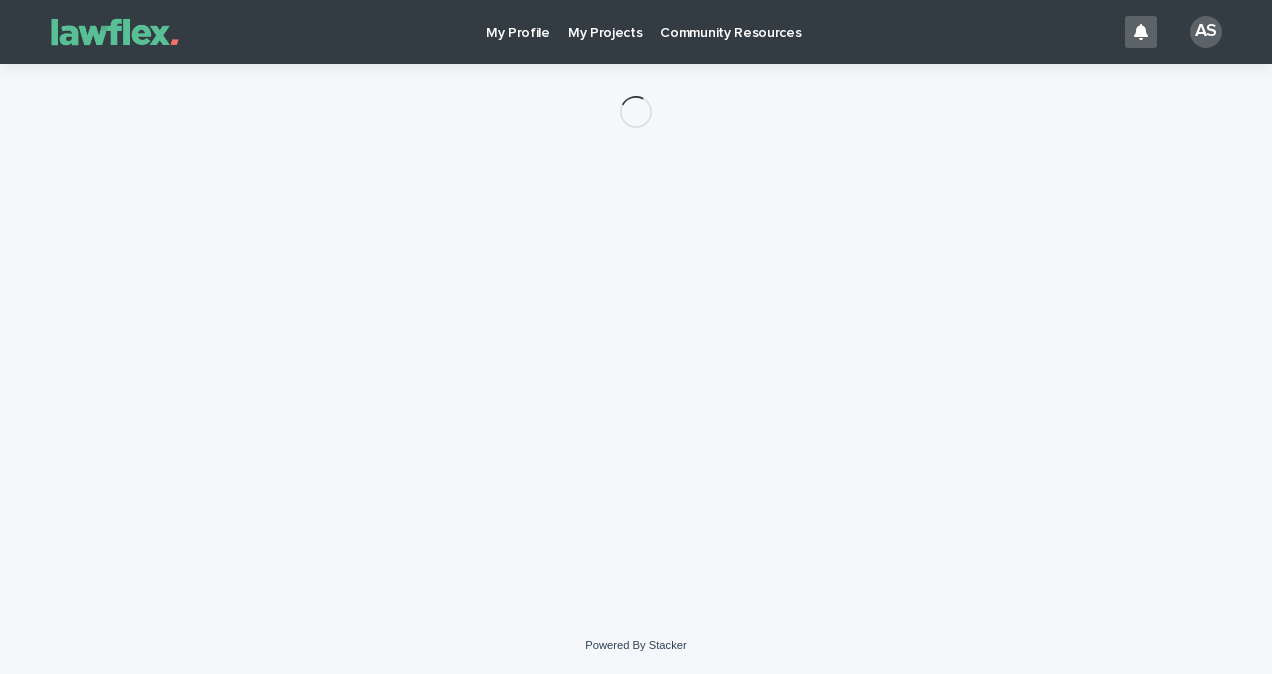 scroll, scrollTop: 0, scrollLeft: 0, axis: both 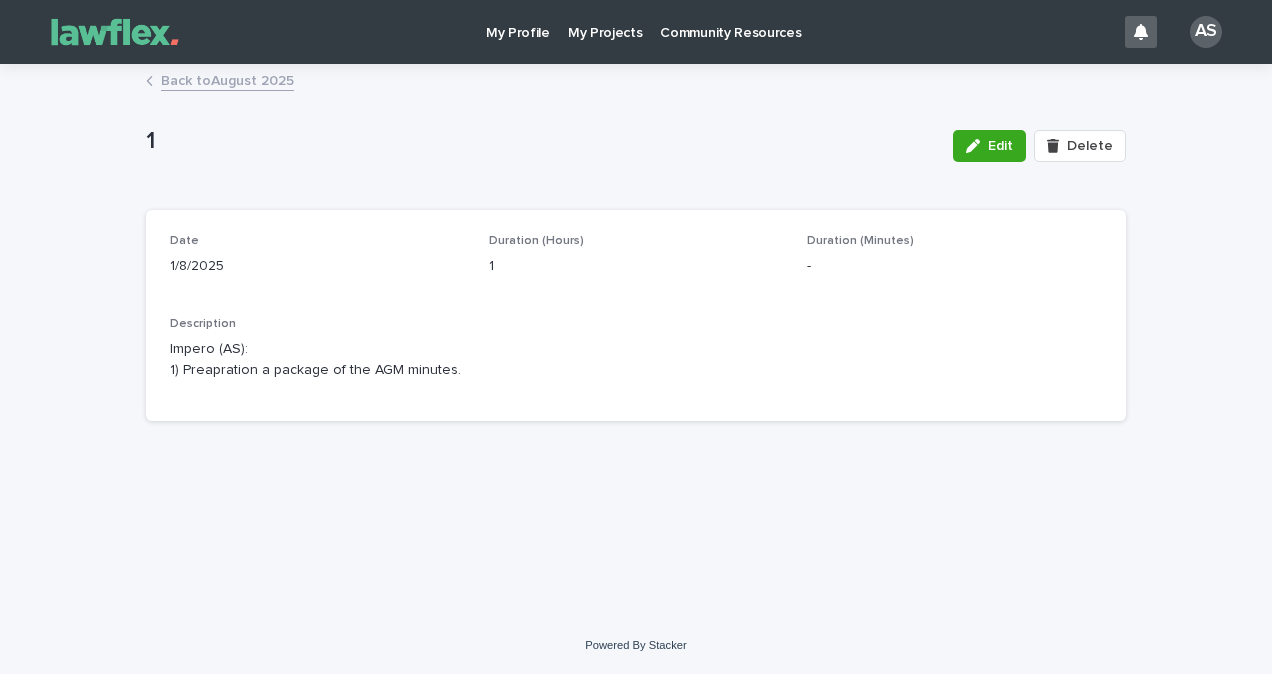 drag, startPoint x: 333, startPoint y: 351, endPoint x: 151, endPoint y: 355, distance: 182.04395 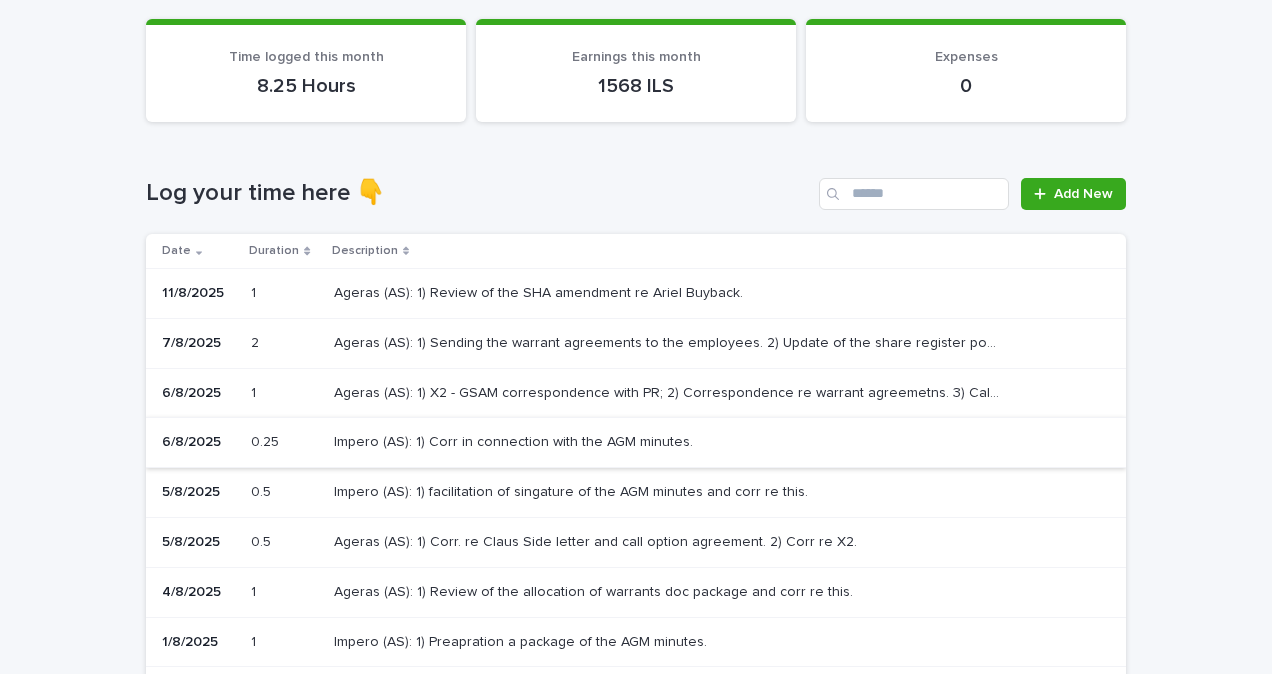 scroll, scrollTop: 400, scrollLeft: 0, axis: vertical 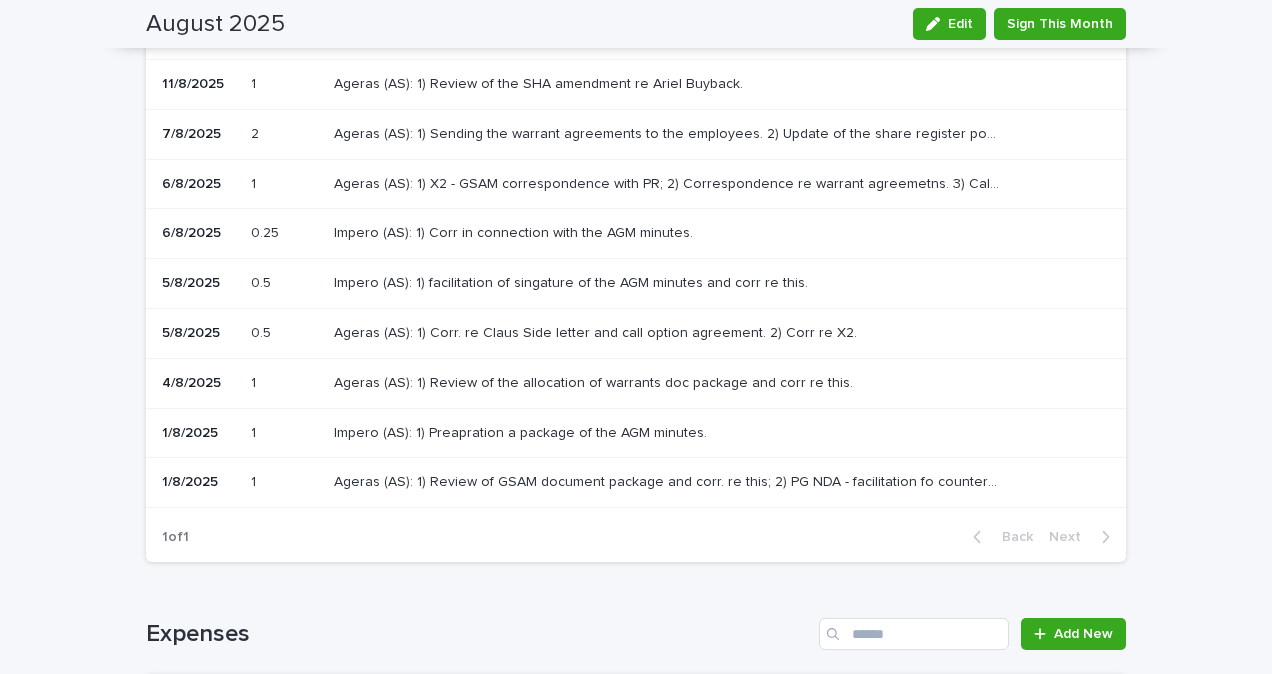 click on "Ageras (AS):
1) Review of the allocation of warrants doc package and corr re this. Ageras (AS):
1) Review of the allocation of warrants doc package and corr re this." at bounding box center (714, 383) 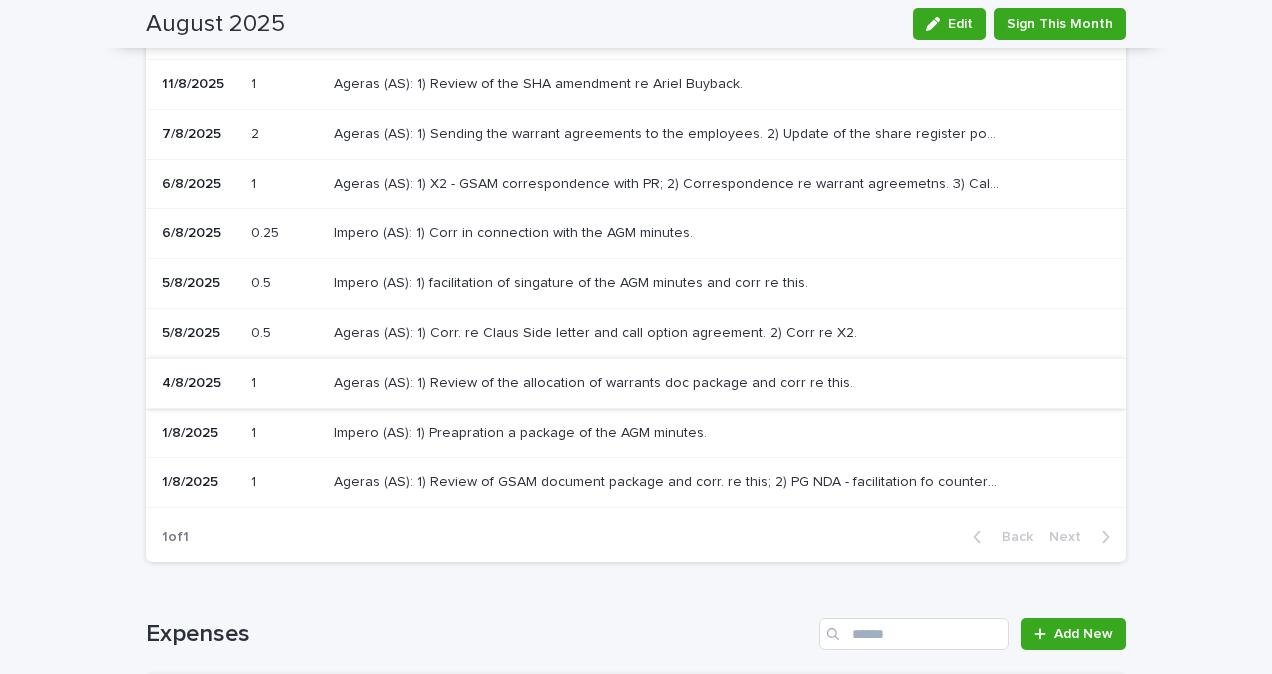 scroll, scrollTop: 0, scrollLeft: 0, axis: both 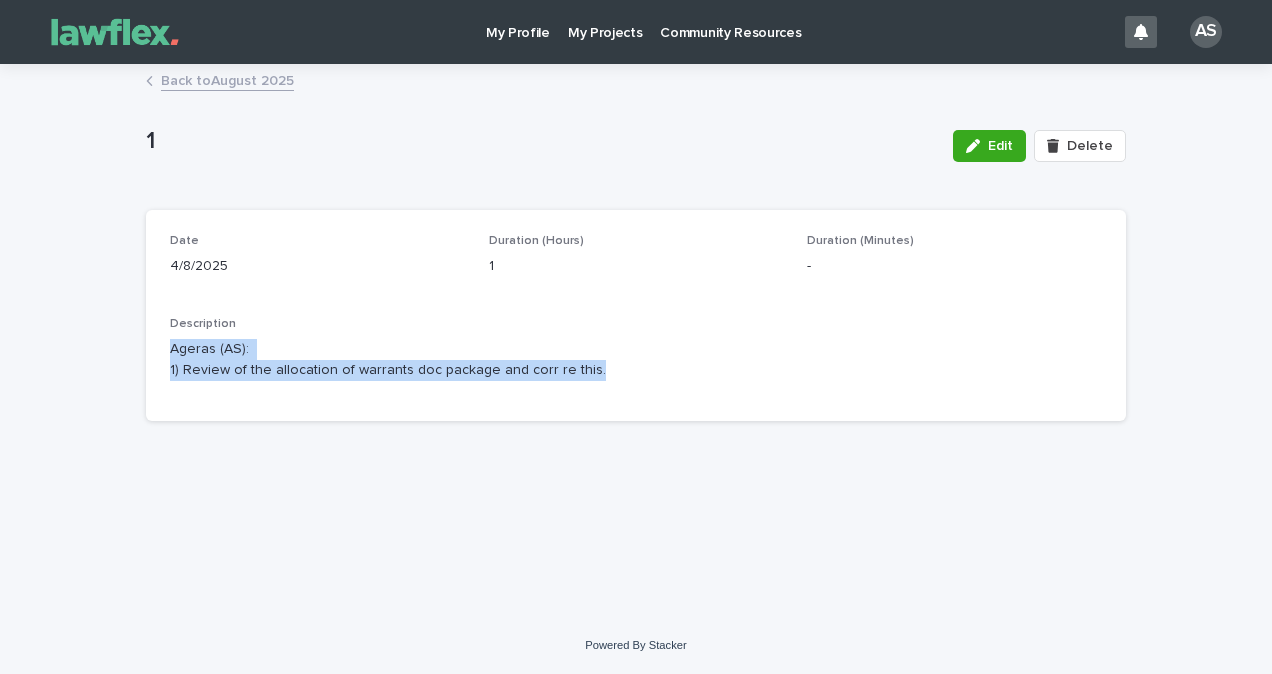drag, startPoint x: 589, startPoint y: 369, endPoint x: 169, endPoint y: 342, distance: 420.86697 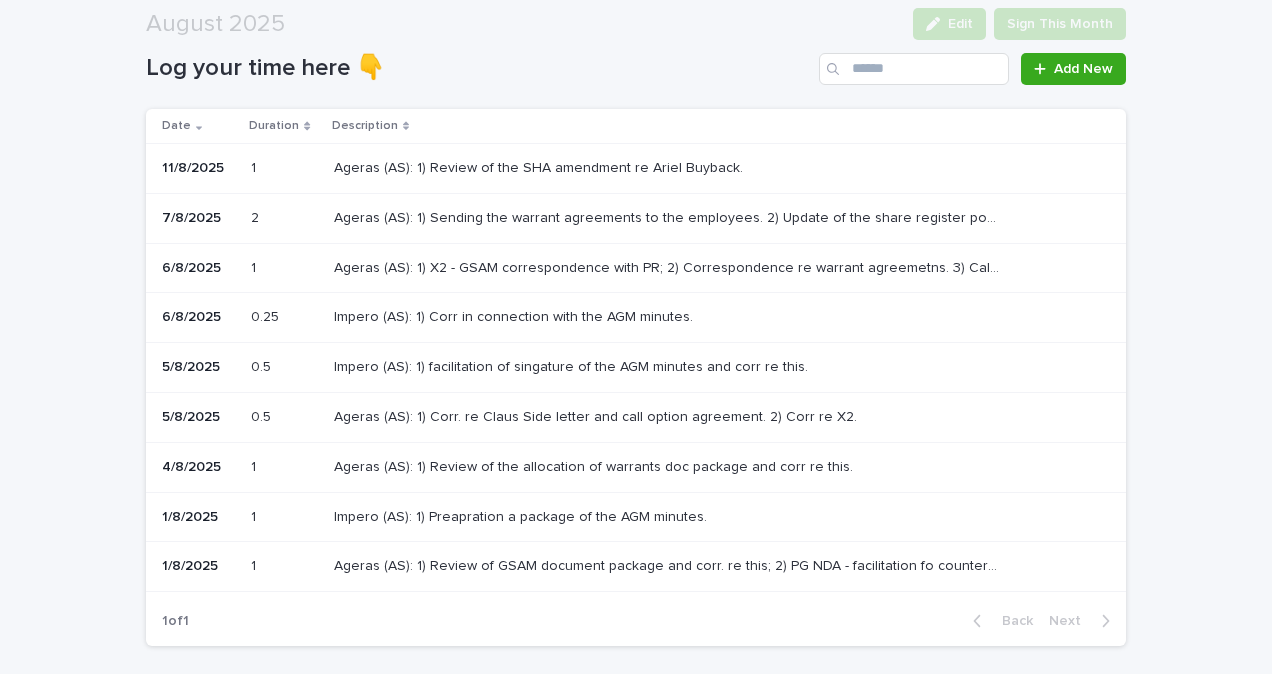 scroll, scrollTop: 400, scrollLeft: 0, axis: vertical 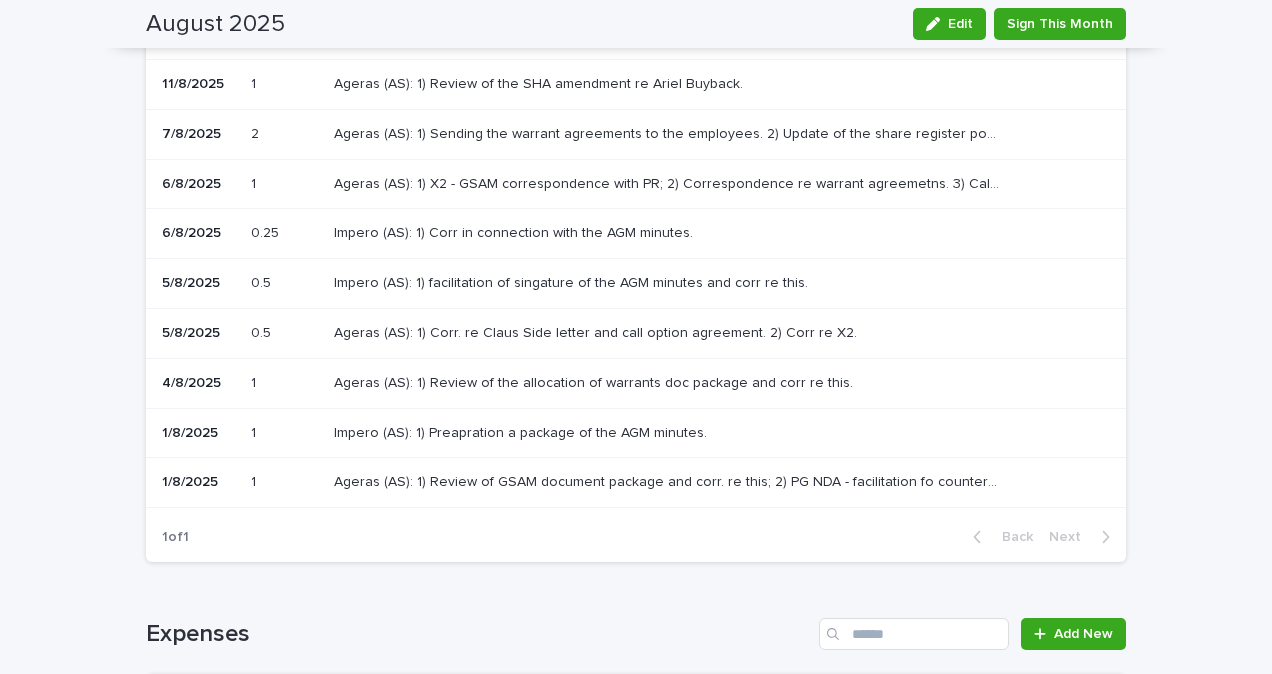 click on "Ageras (AS):
1) Corr. re Claus Side letter and call option agreement.
2) Corr re X2." at bounding box center (597, 331) 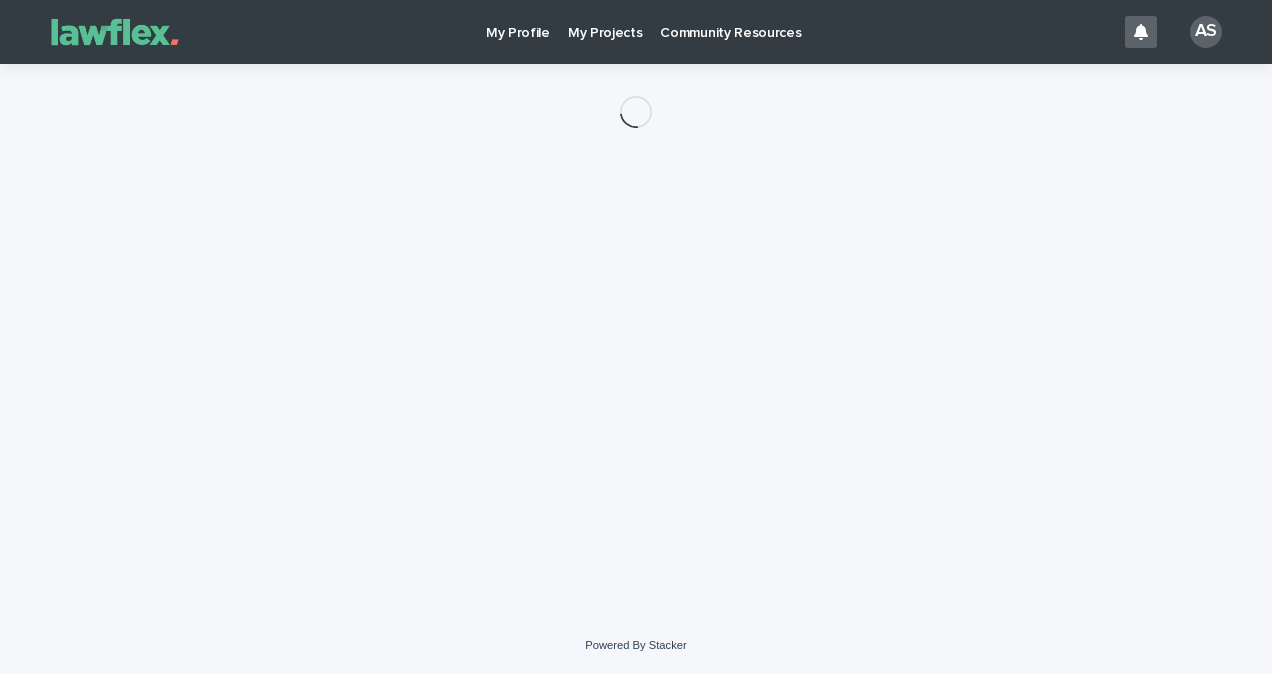 scroll, scrollTop: 0, scrollLeft: 0, axis: both 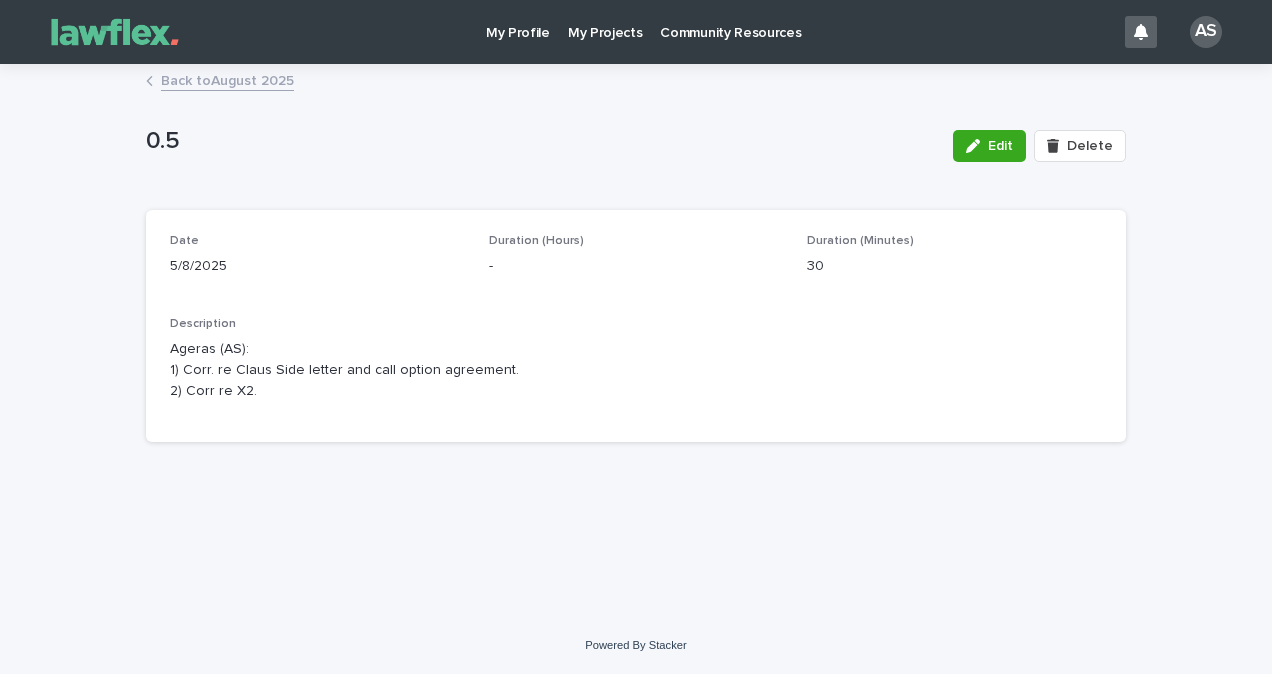 drag, startPoint x: 245, startPoint y: 375, endPoint x: 166, endPoint y: 350, distance: 82.86133 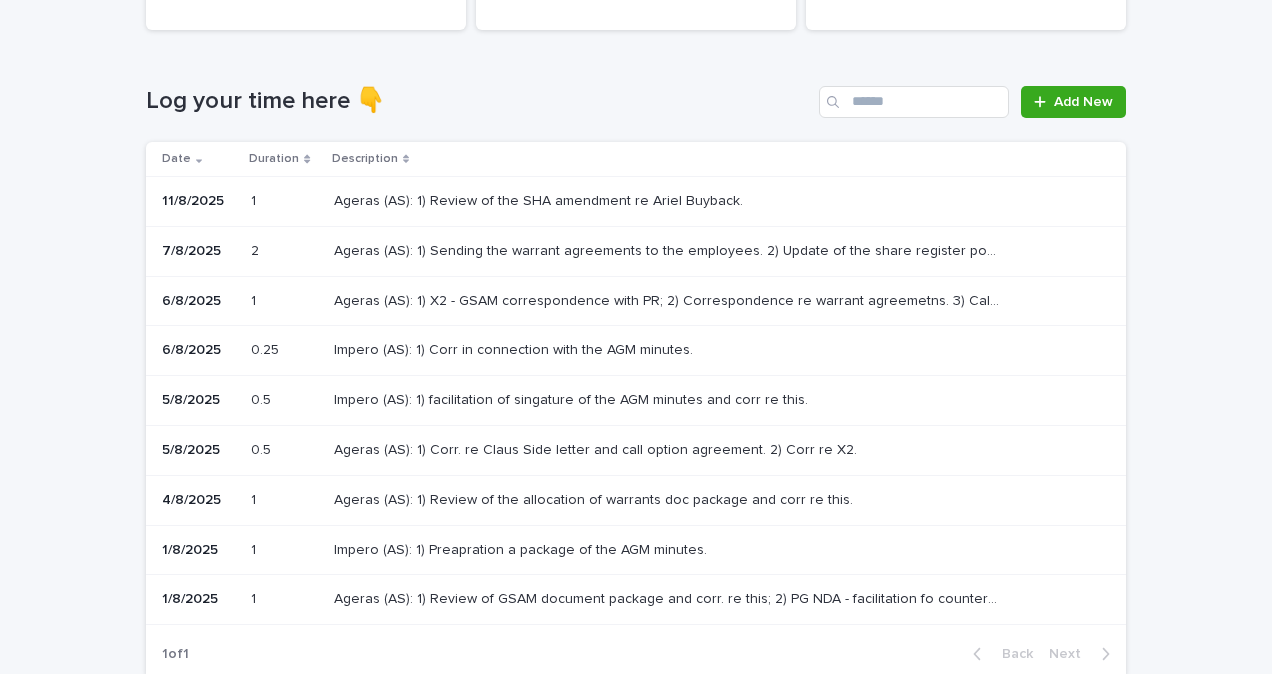 scroll, scrollTop: 300, scrollLeft: 0, axis: vertical 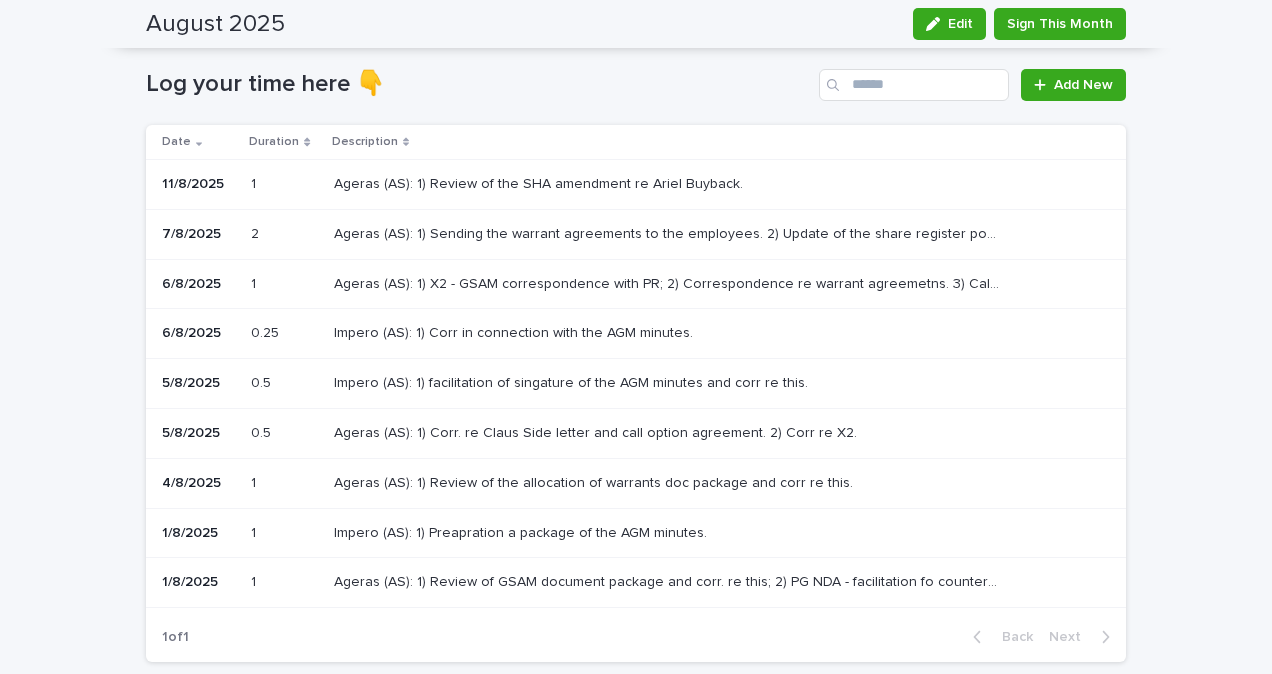 click on "Impero (AS):
1) facilitation of singature of the AGM minutes and corr re this.  Impero (AS):
1) facilitation of singature of the AGM minutes and corr re this." at bounding box center [714, 383] 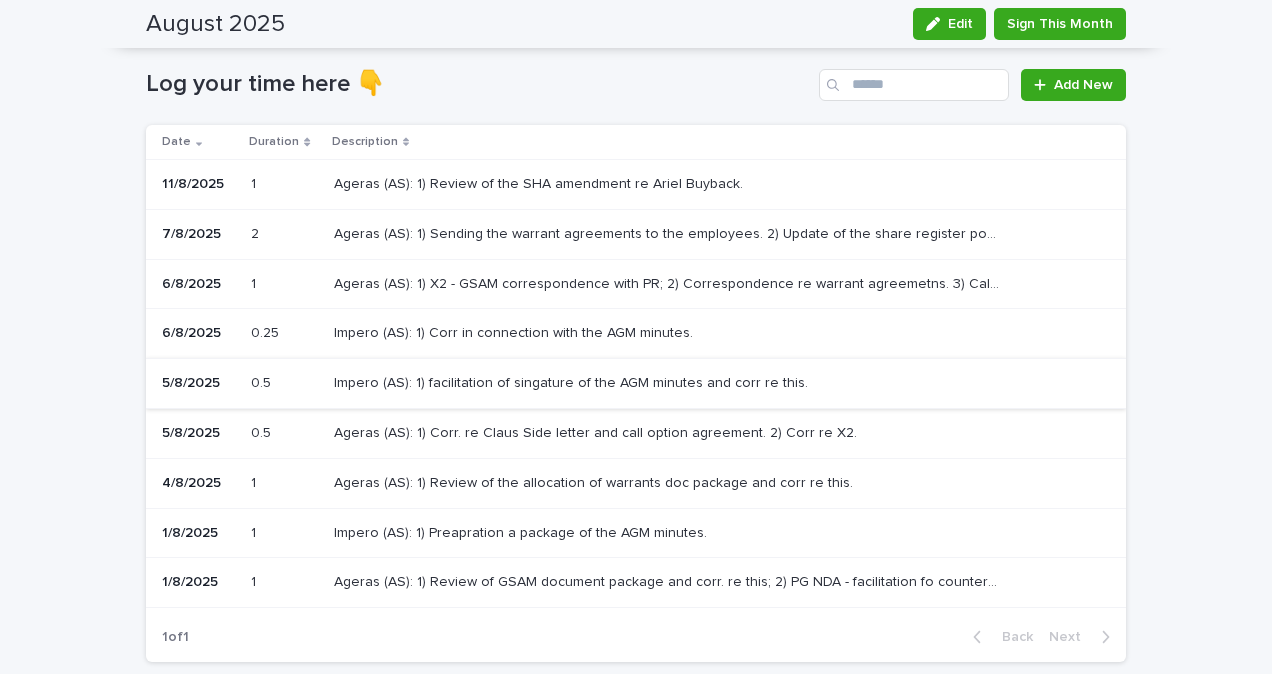 scroll, scrollTop: 0, scrollLeft: 0, axis: both 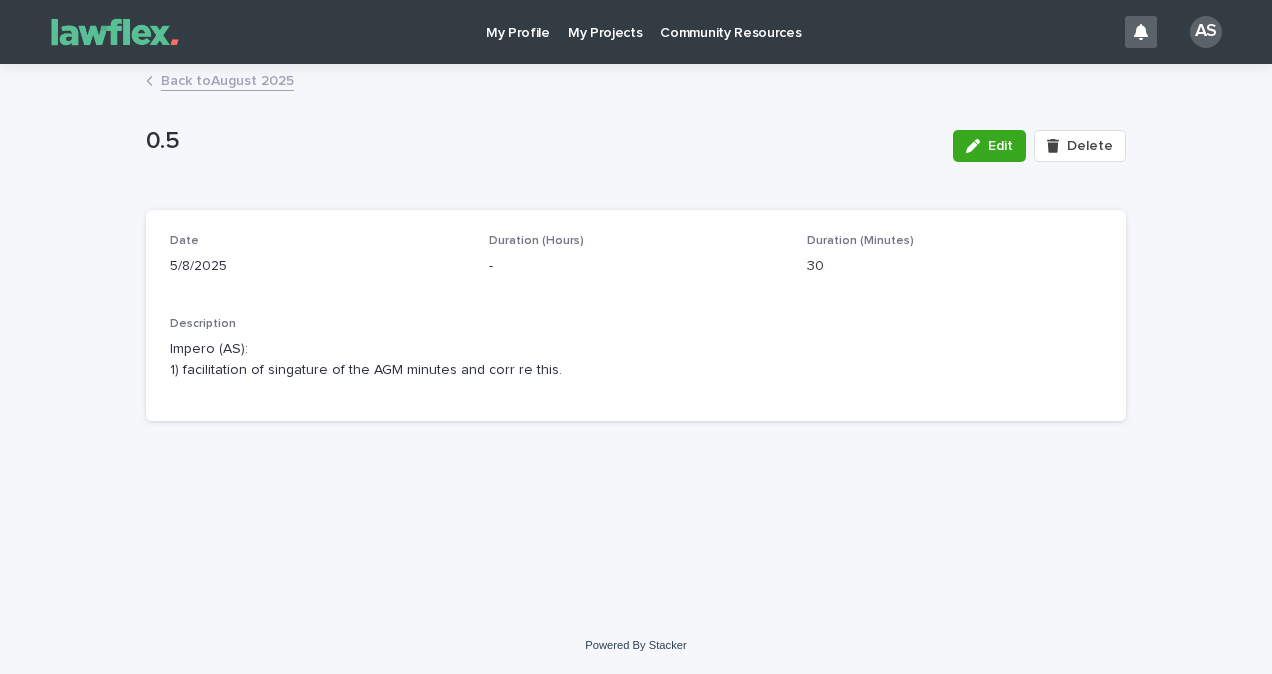 drag, startPoint x: 548, startPoint y: 378, endPoint x: 167, endPoint y: 337, distance: 383.19968 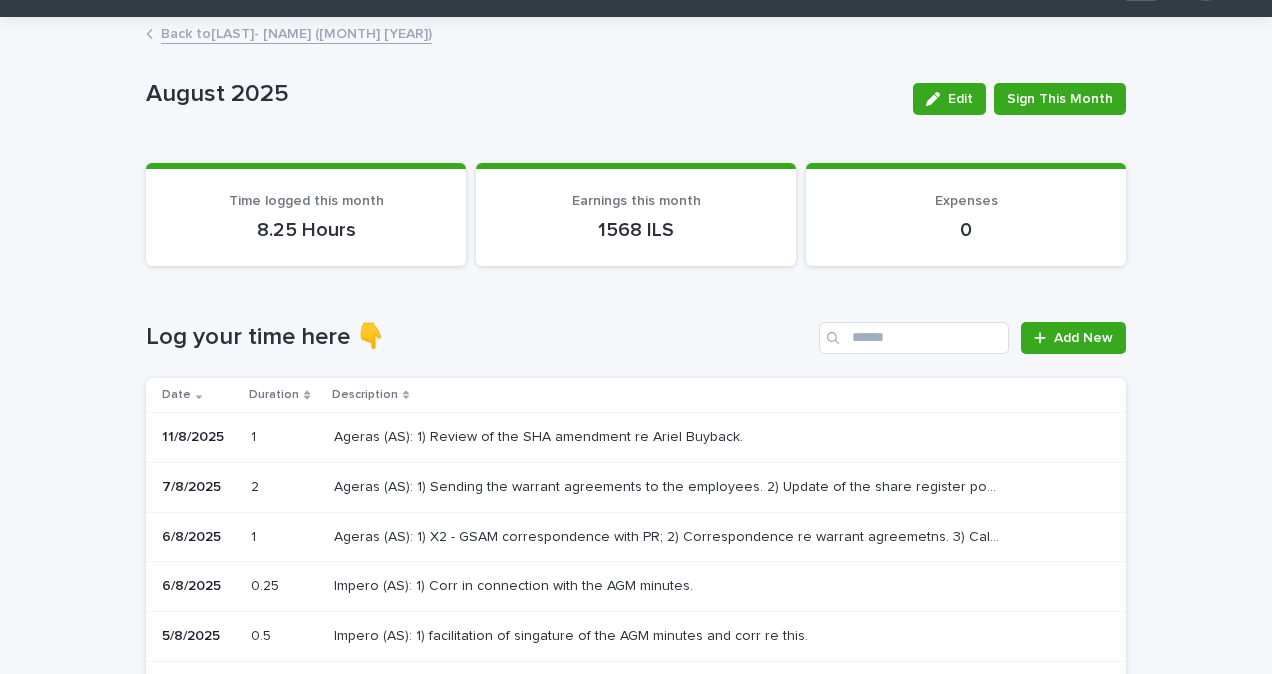 scroll, scrollTop: 200, scrollLeft: 0, axis: vertical 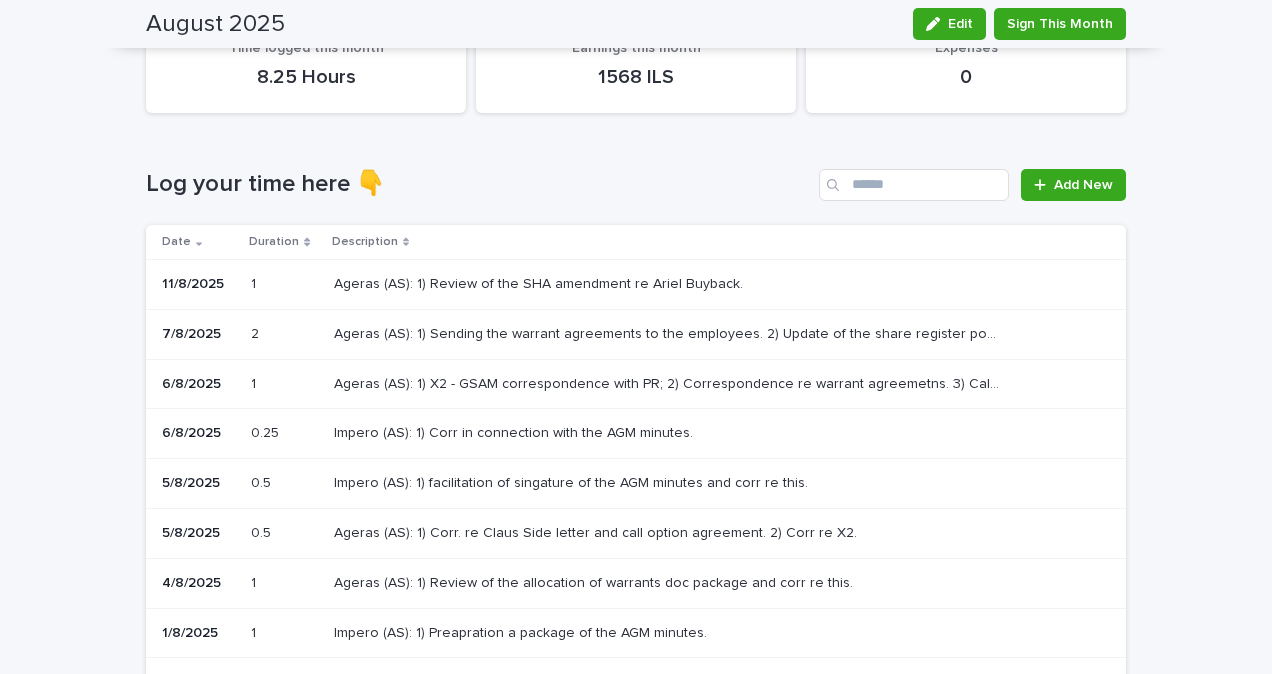 click on "Impero (AS):
1) Corr in connection with the AGM minutes.  Impero (AS):
1) Corr in connection with the AGM minutes." at bounding box center (726, 434) 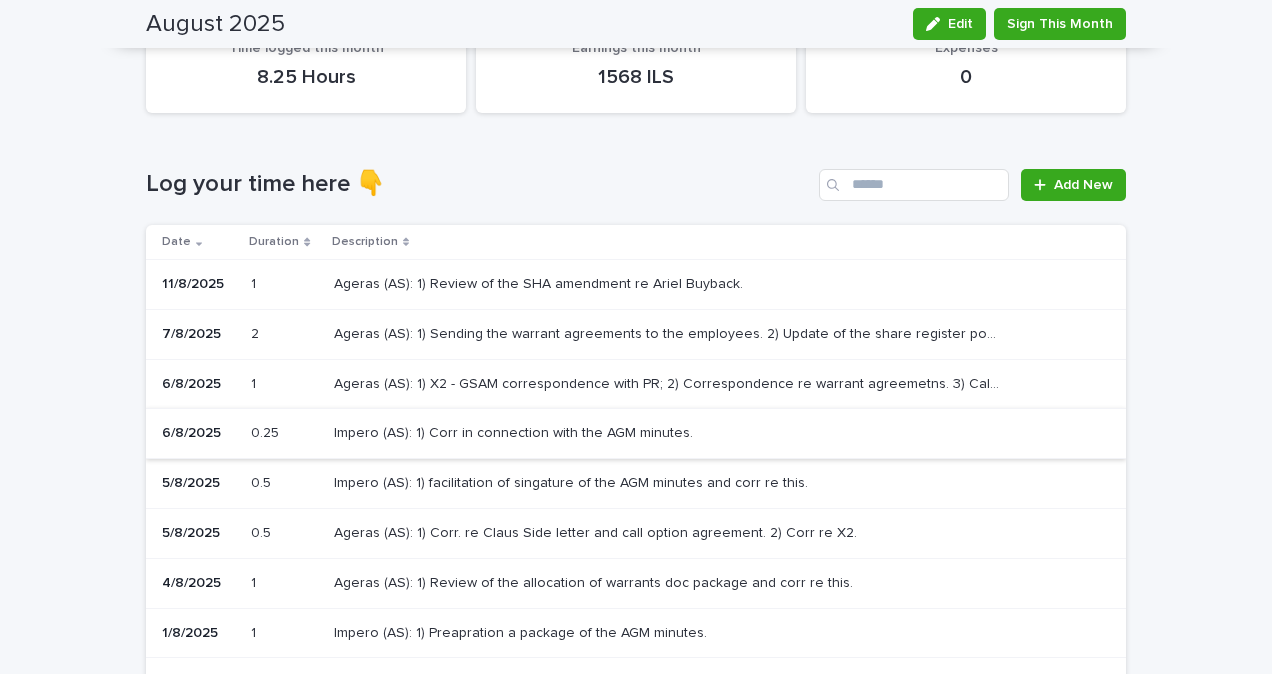 scroll, scrollTop: 0, scrollLeft: 0, axis: both 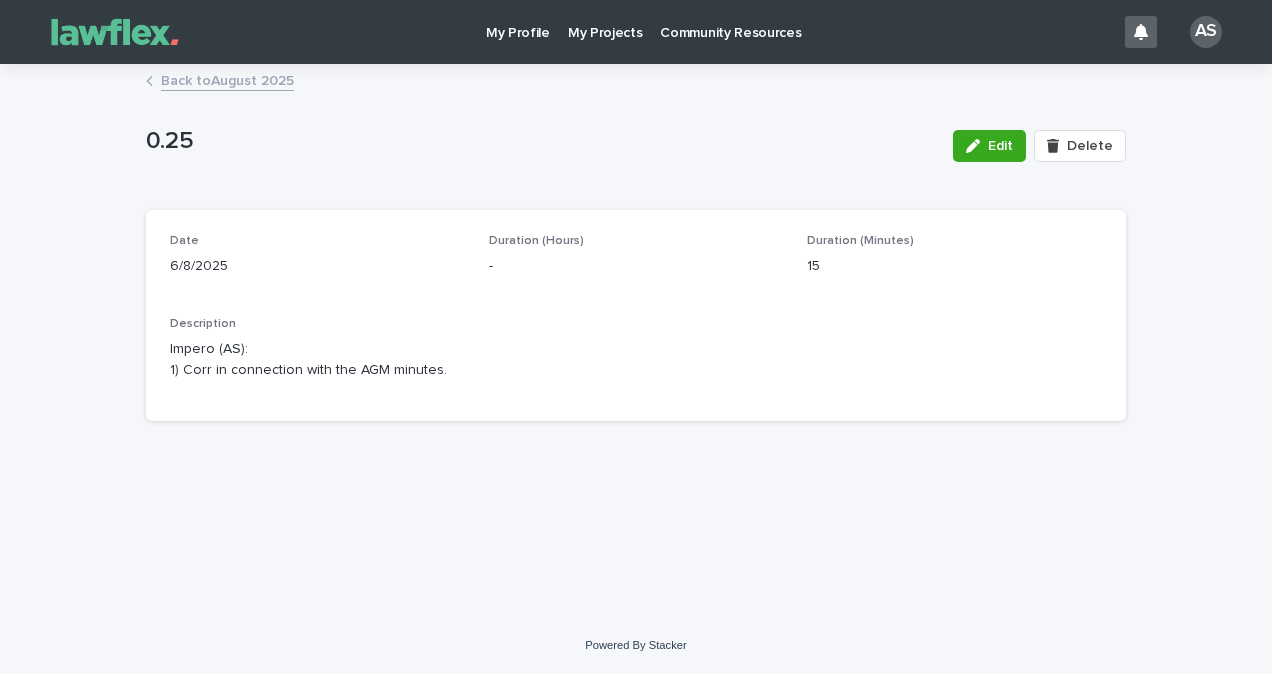 drag, startPoint x: 518, startPoint y: 376, endPoint x: 160, endPoint y: 343, distance: 359.51773 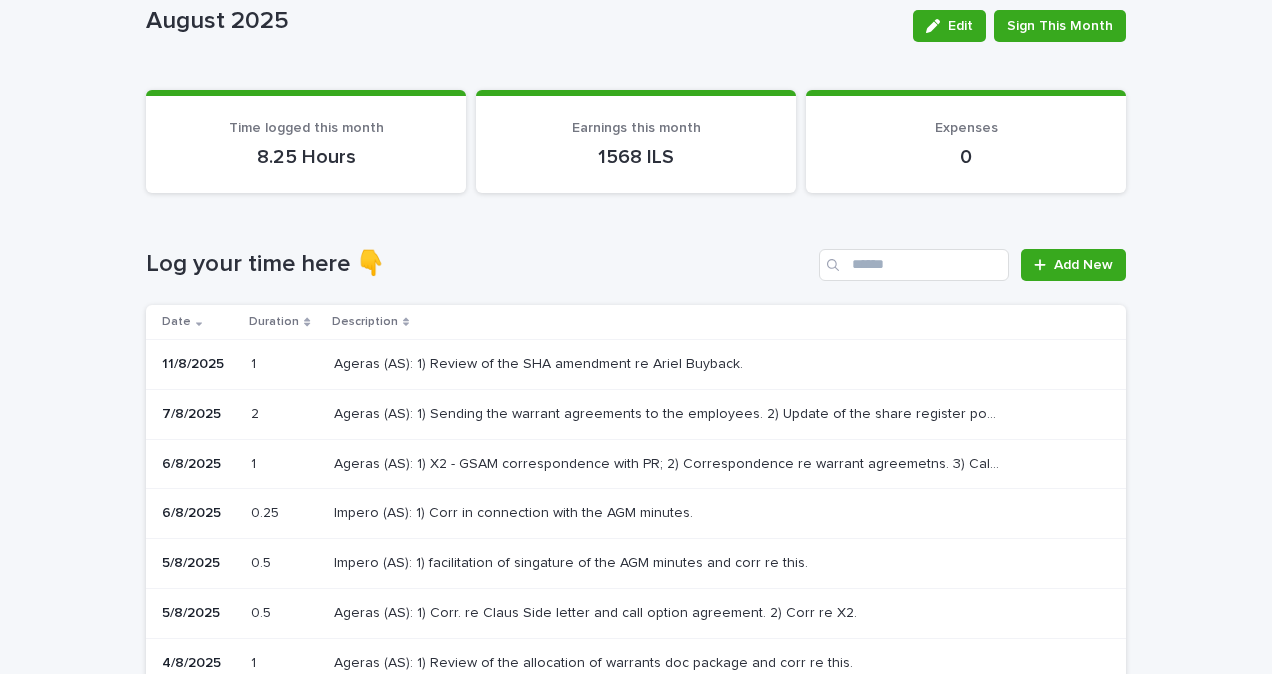 scroll, scrollTop: 300, scrollLeft: 0, axis: vertical 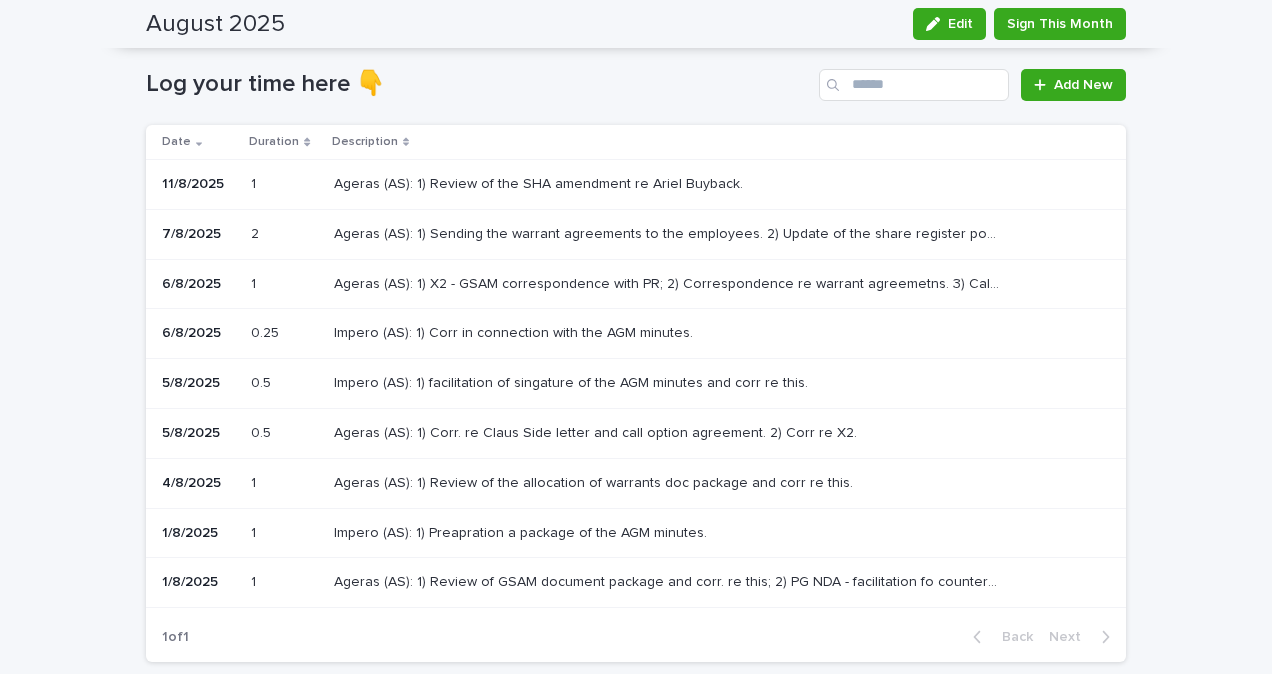 click on "Ageras (AS):
1) X2 - GSAM correspondence with PR;
2) Correspondence re warrant agreemetns.
3) Calls regarding various issues
4) Corr re Claus call option agreement. Ageras (AS):
1) X2 - GSAM correspondence with PR;
2) Correspondence re warrant agreemetns.
3) Calls regarding various issues
4) Corr re Claus call option agreement." at bounding box center [714, 284] 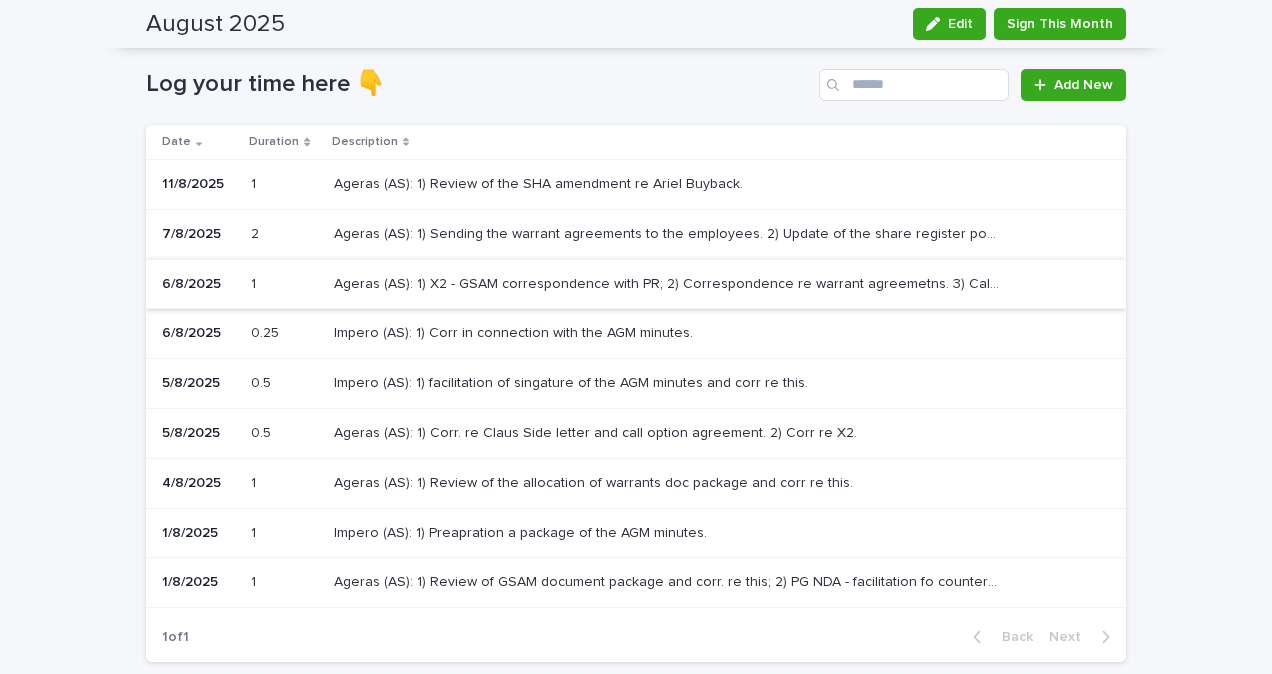 scroll, scrollTop: 0, scrollLeft: 0, axis: both 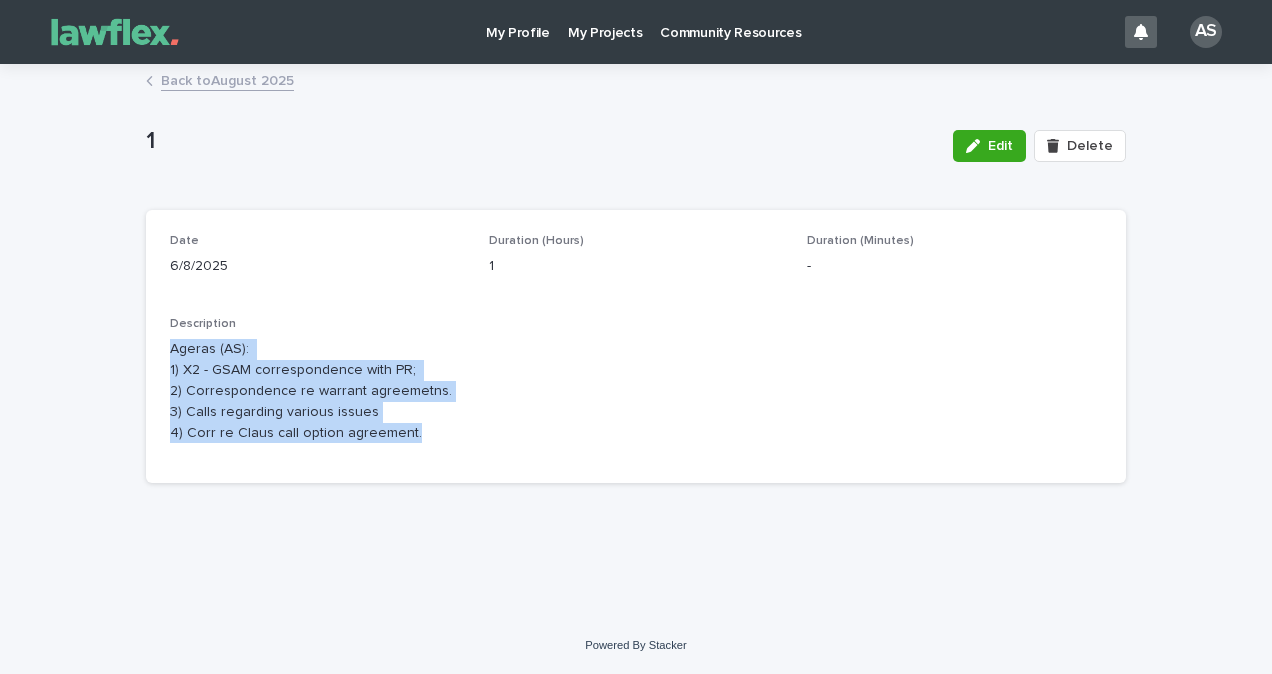 drag, startPoint x: 477, startPoint y: 452, endPoint x: 140, endPoint y: 348, distance: 352.6826 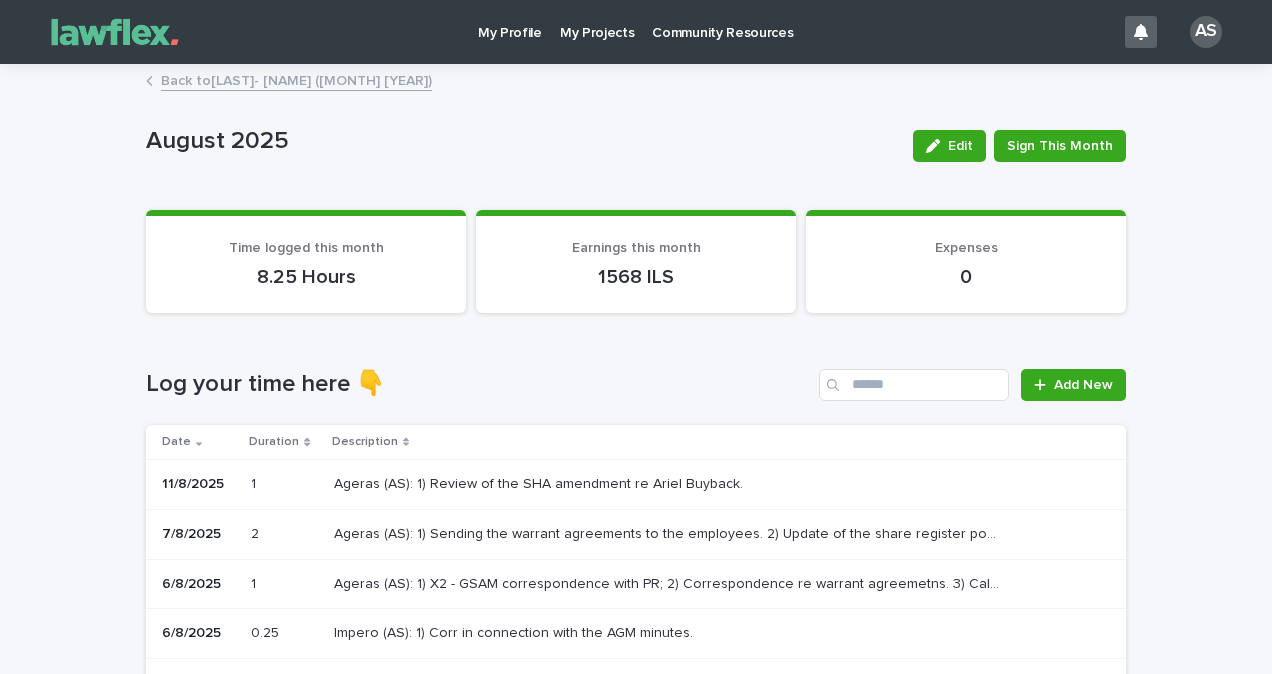 scroll, scrollTop: 100, scrollLeft: 0, axis: vertical 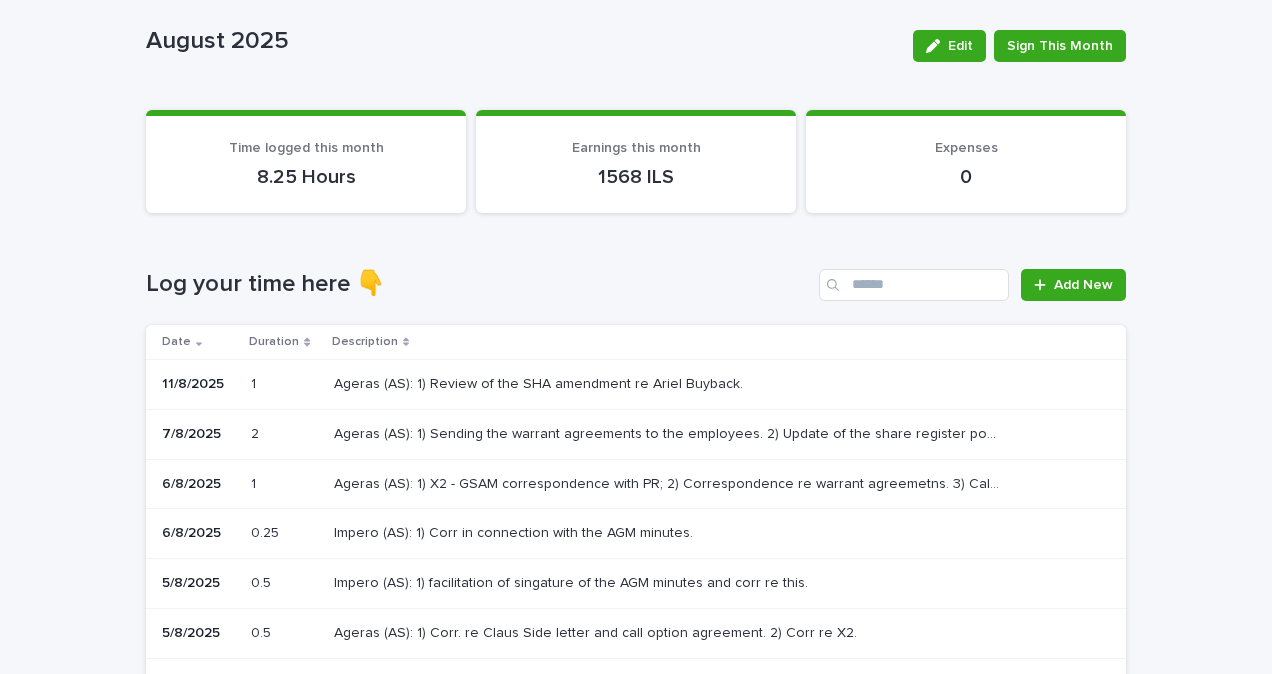 click on "Ageras (AS):
1) Sending the warrant agreements to the employees.
2) Update of the share register post Claus exchange
3) Corr re allocation of warrants.  Ageras (AS):
1) Sending the warrant agreements to the employees.
2) Update of the share register post Claus exchange
3) Corr re allocation of warrants." at bounding box center [714, 434] 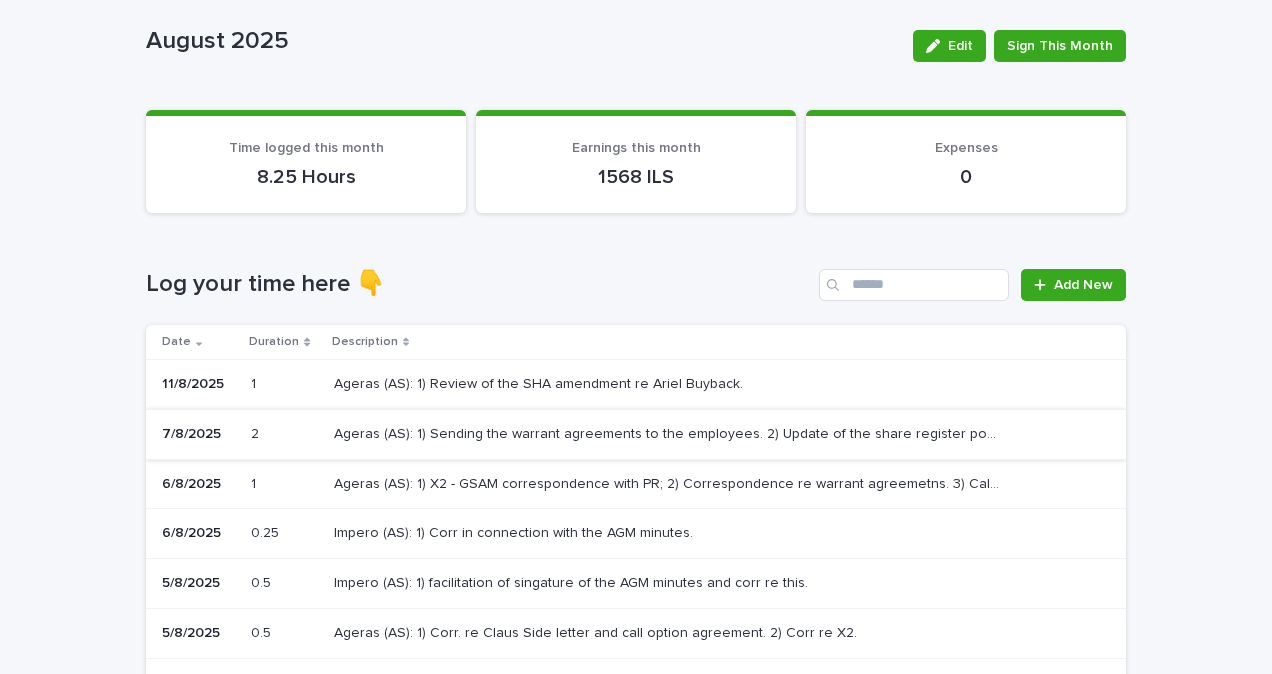 scroll, scrollTop: 0, scrollLeft: 0, axis: both 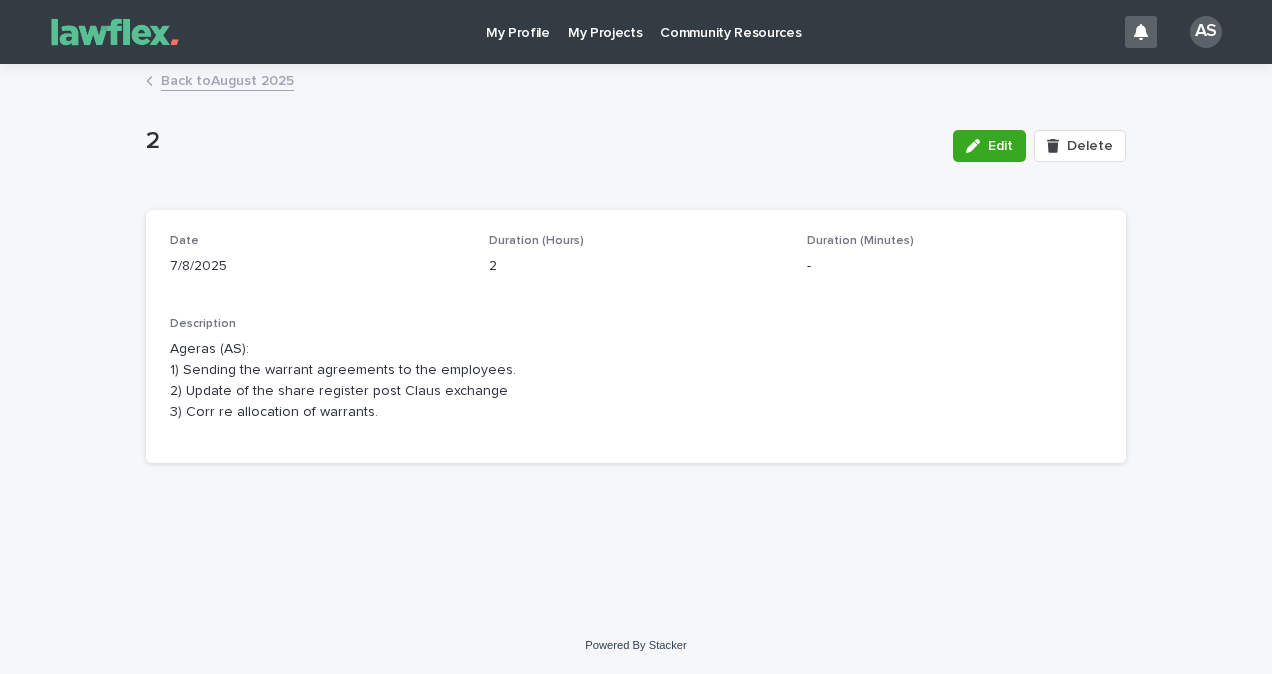 drag, startPoint x: 450, startPoint y: 424, endPoint x: 161, endPoint y: 350, distance: 298.32364 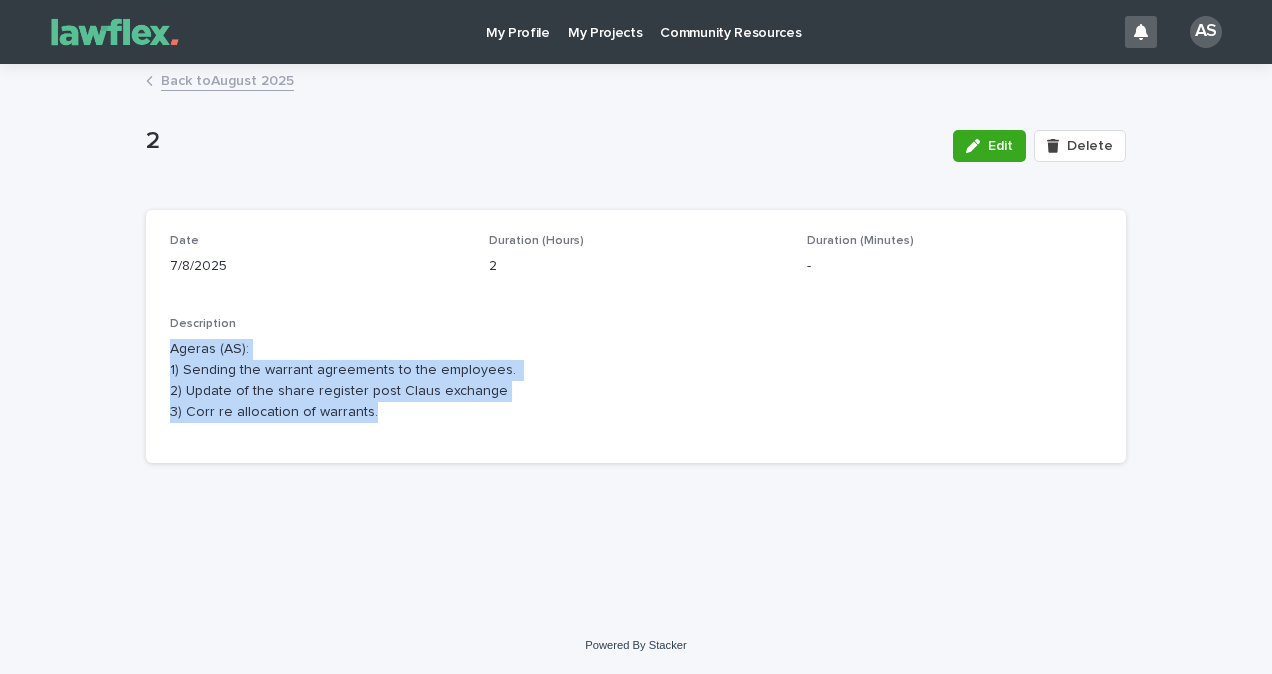 drag, startPoint x: 365, startPoint y: 420, endPoint x: 155, endPoint y: 349, distance: 221.67769 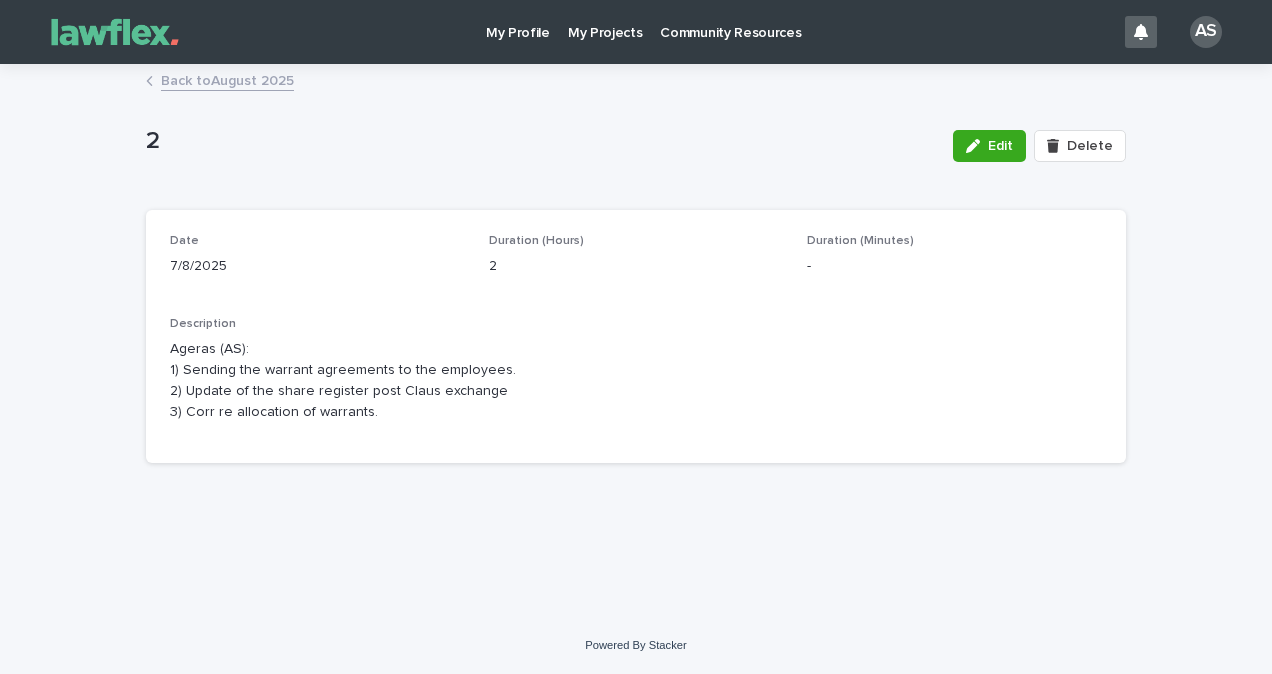 drag, startPoint x: 155, startPoint y: 349, endPoint x: 393, endPoint y: 415, distance: 246.98178 